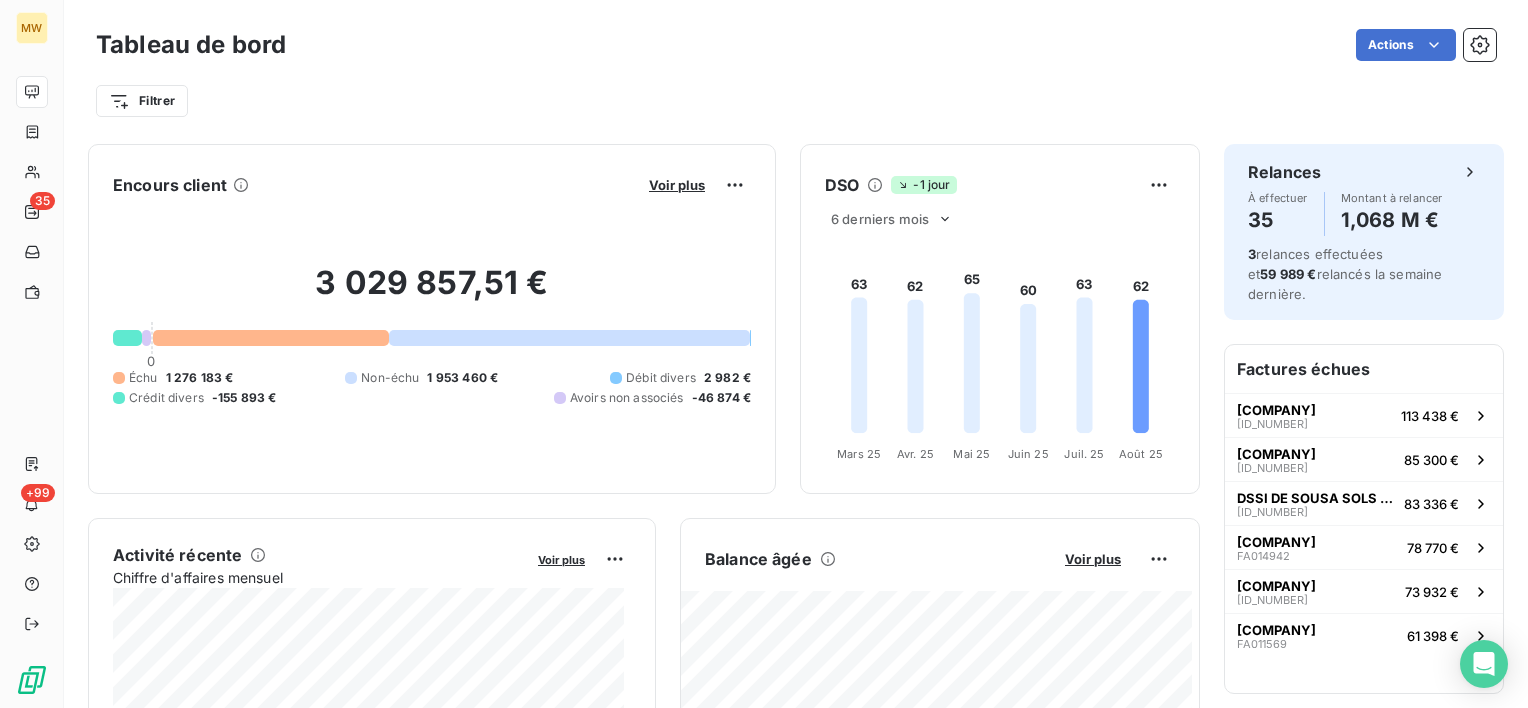 scroll, scrollTop: 0, scrollLeft: 0, axis: both 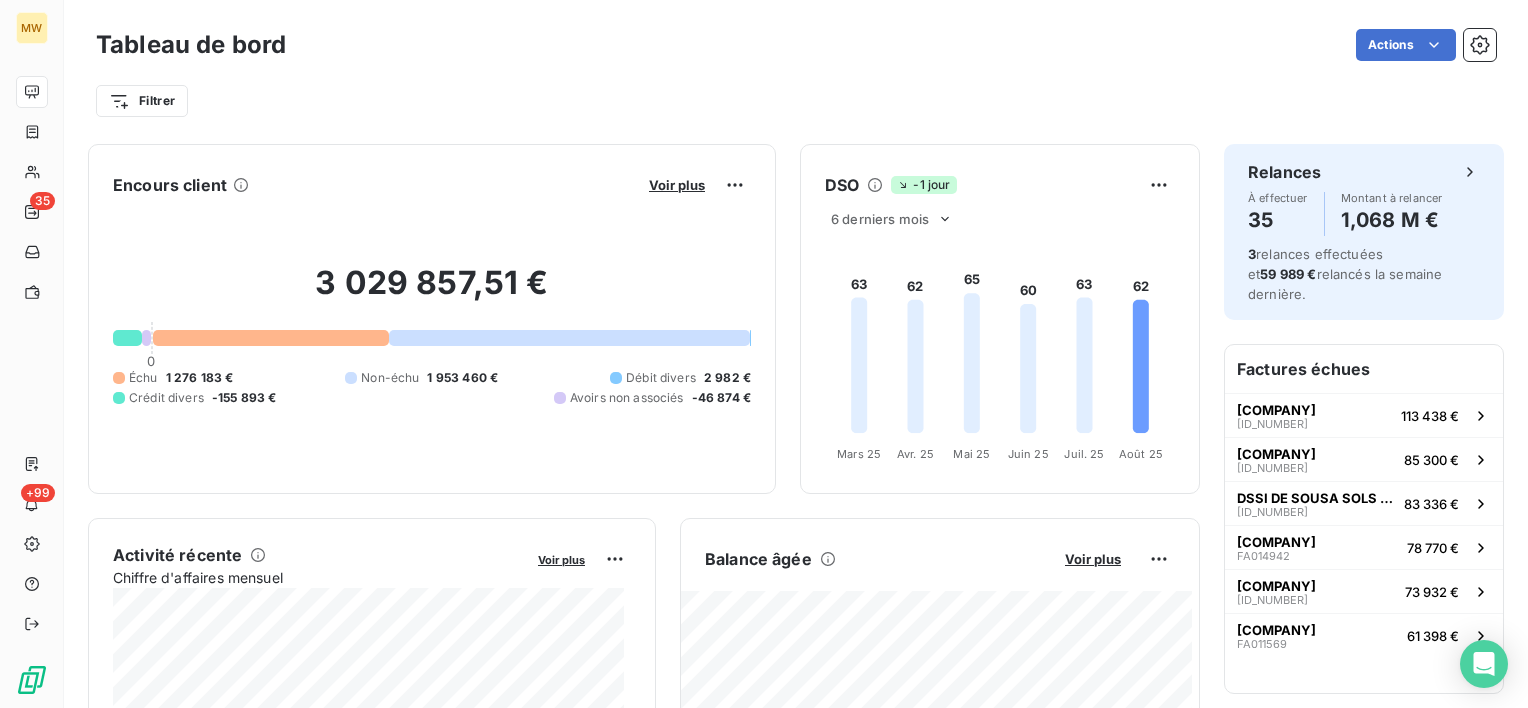 click on "Actions" at bounding box center (903, 45) 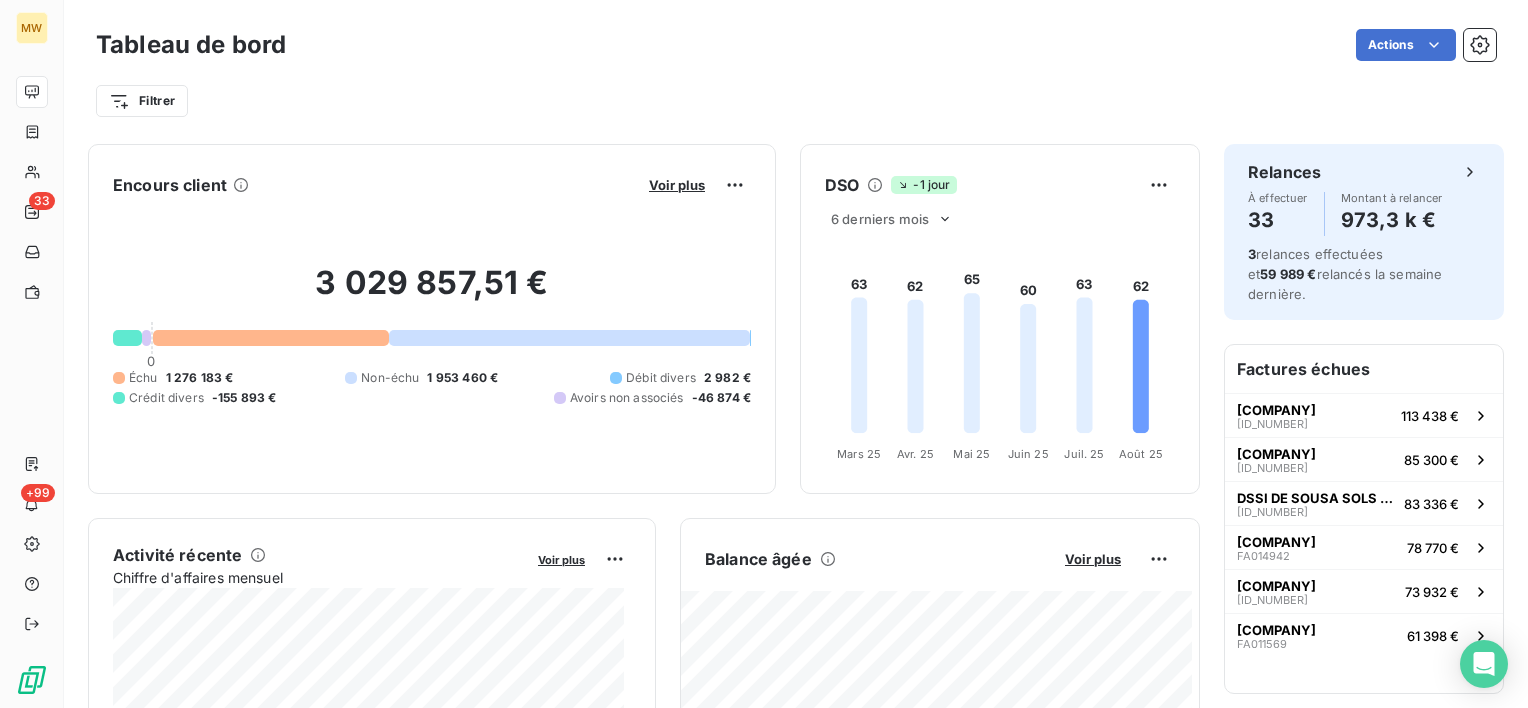 drag, startPoint x: 425, startPoint y: 118, endPoint x: 371, endPoint y: 86, distance: 62.76942 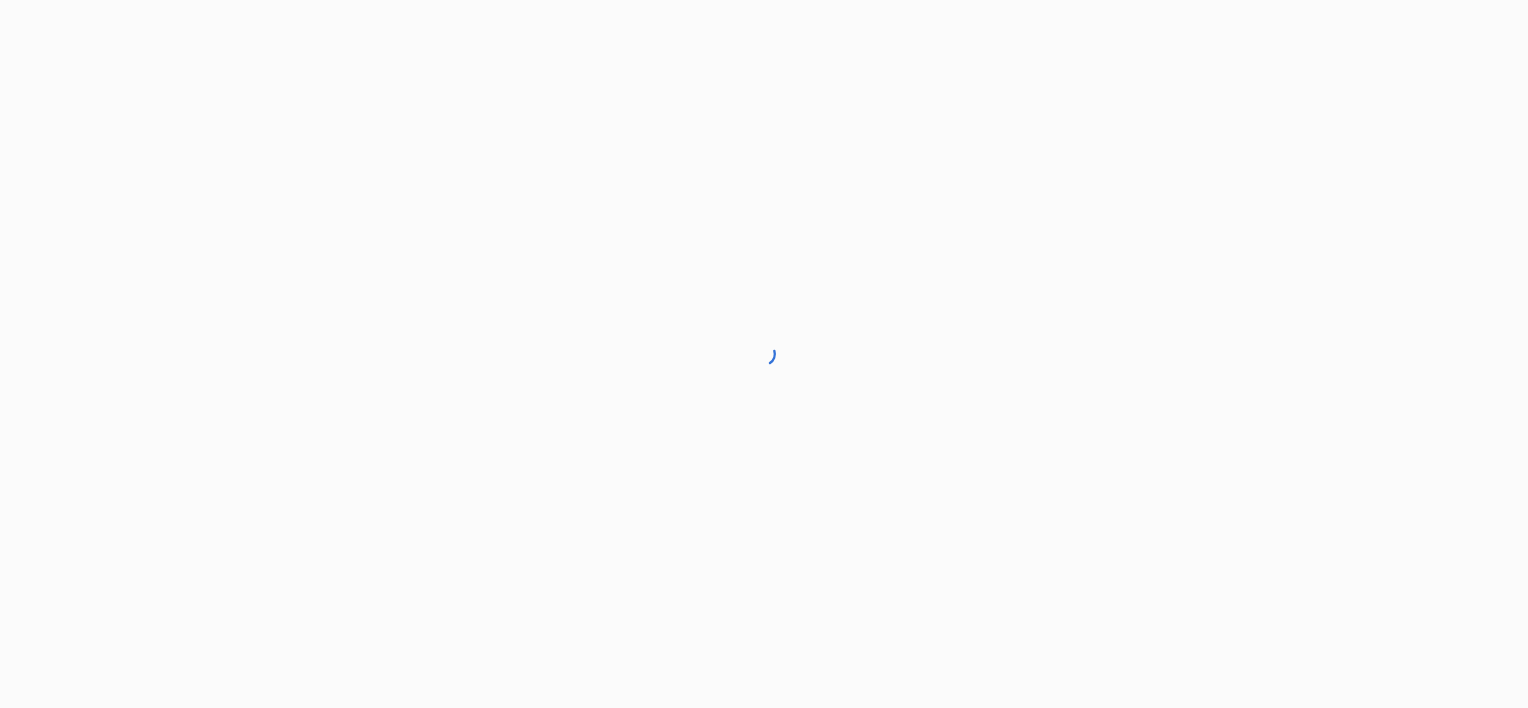 scroll, scrollTop: 0, scrollLeft: 0, axis: both 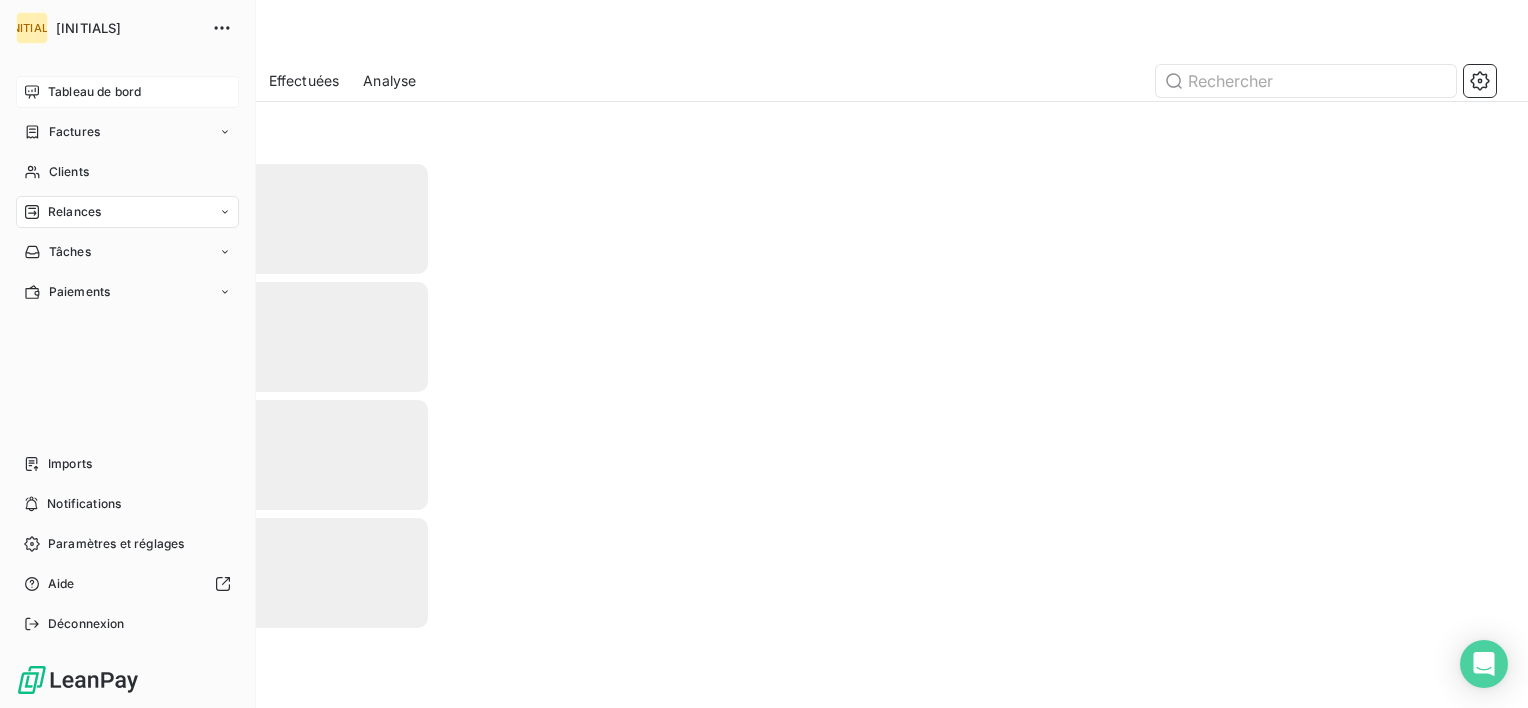click on "Tableau de bord" at bounding box center [94, 92] 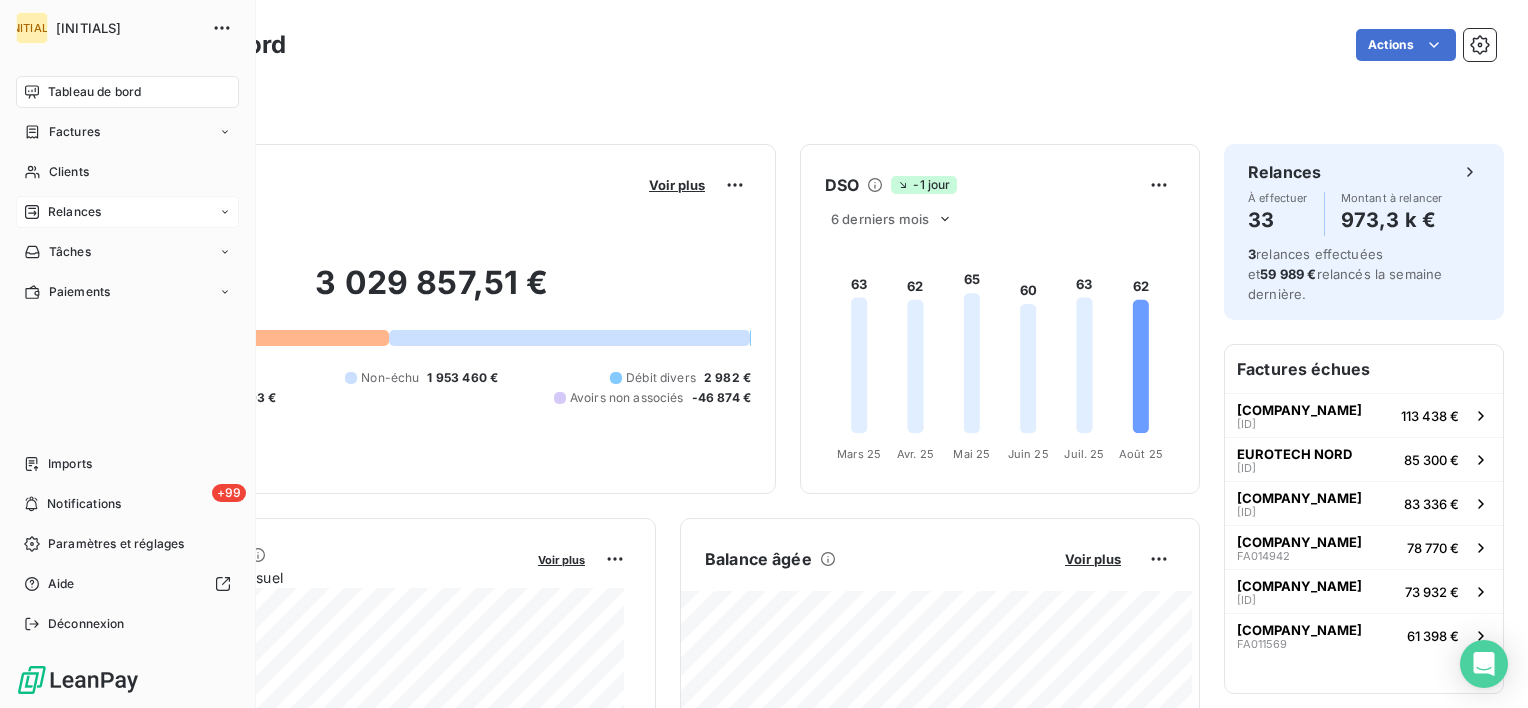click on "Relances" at bounding box center [74, 212] 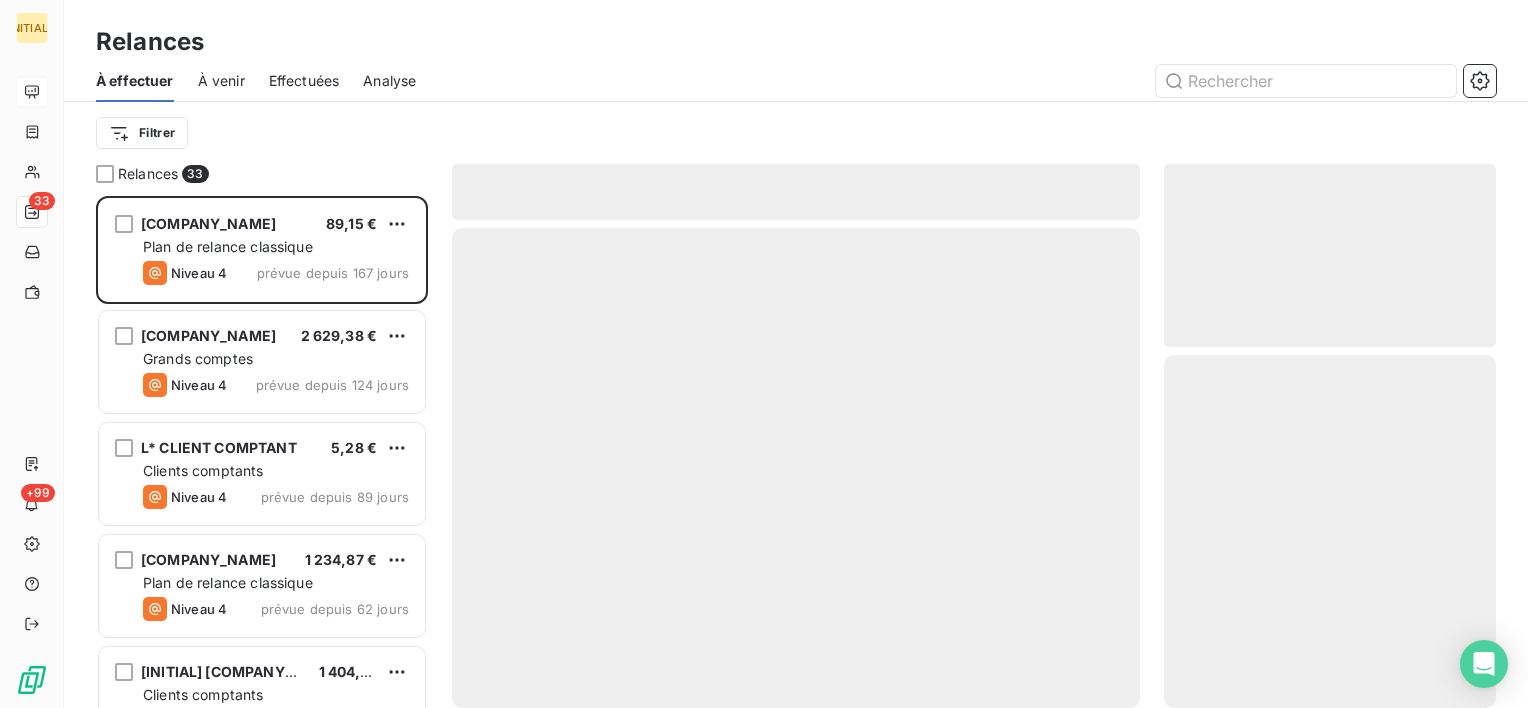 scroll, scrollTop: 16, scrollLeft: 16, axis: both 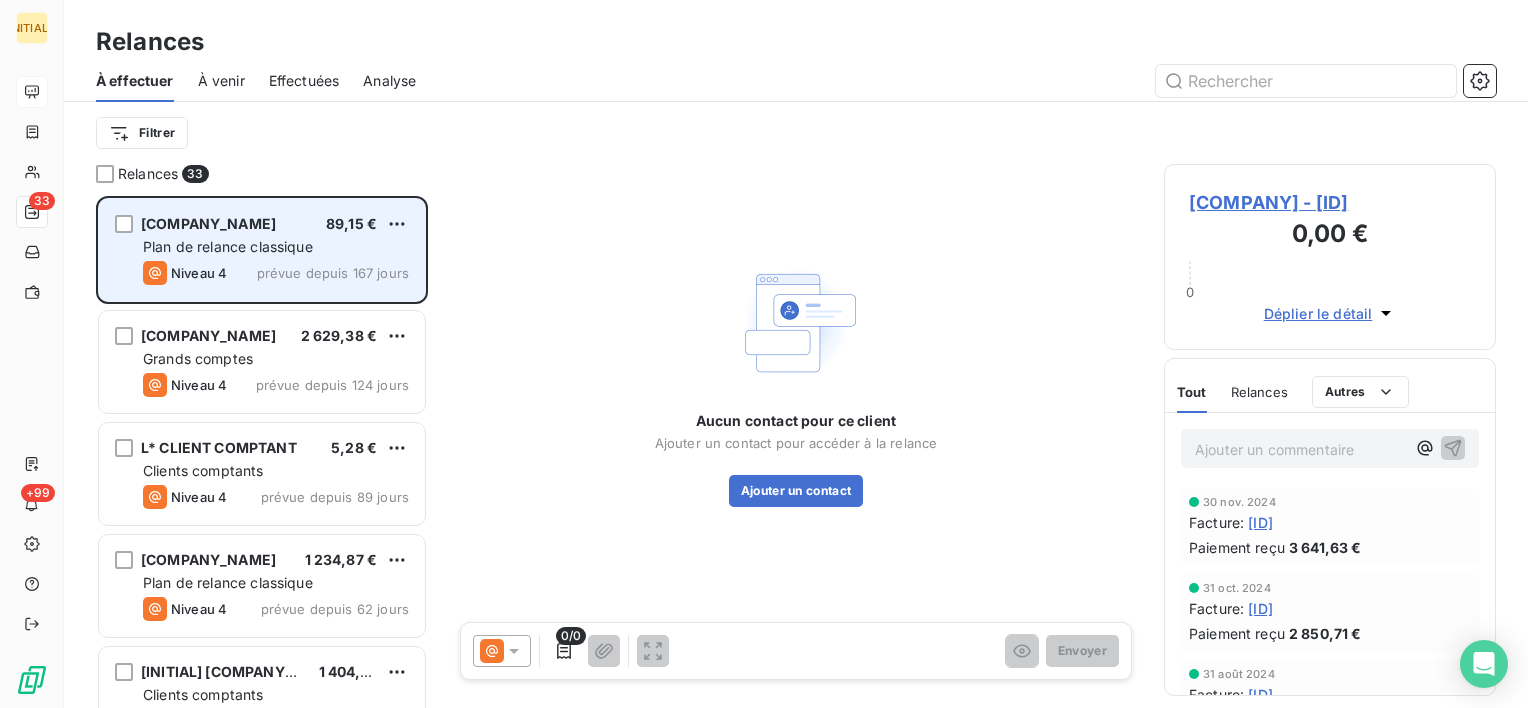 click on "Plan de relance classique" at bounding box center (228, 246) 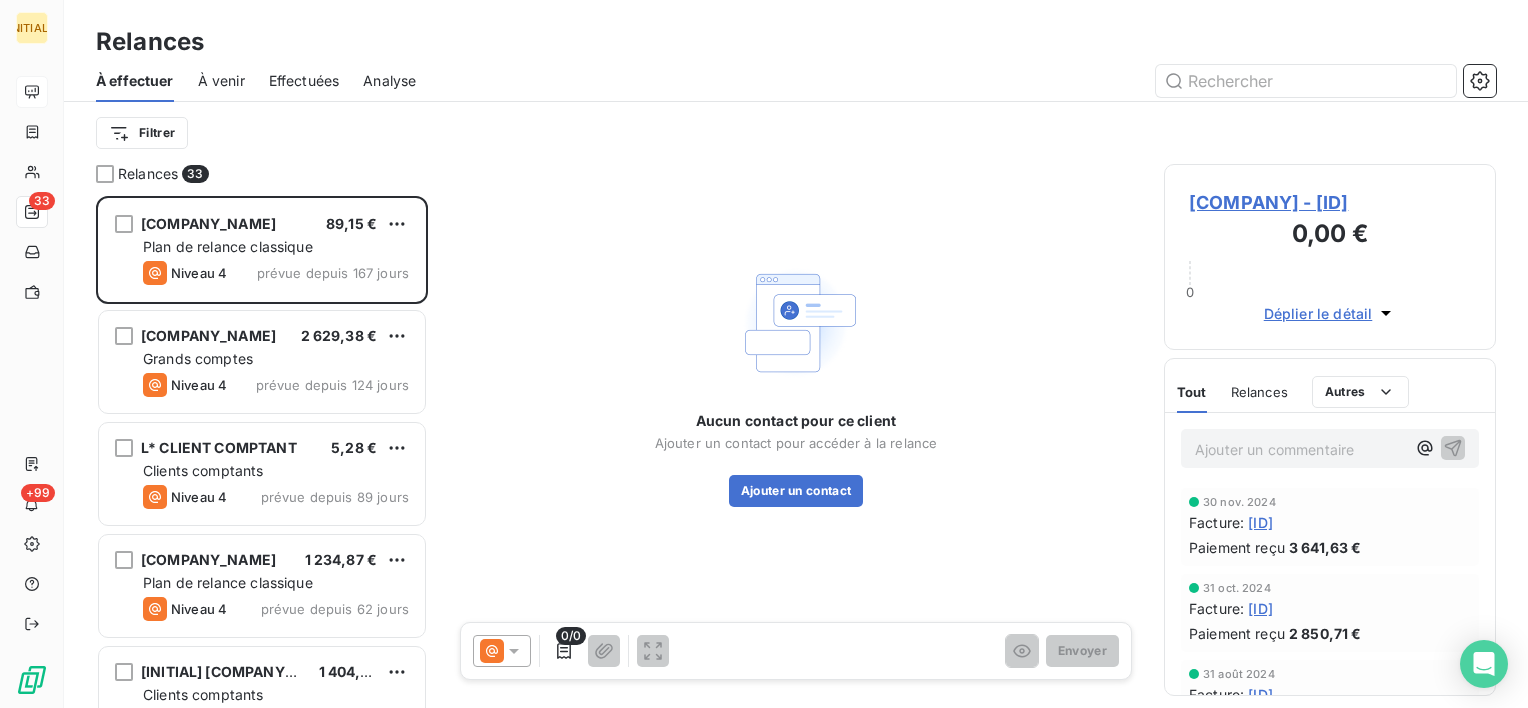 click 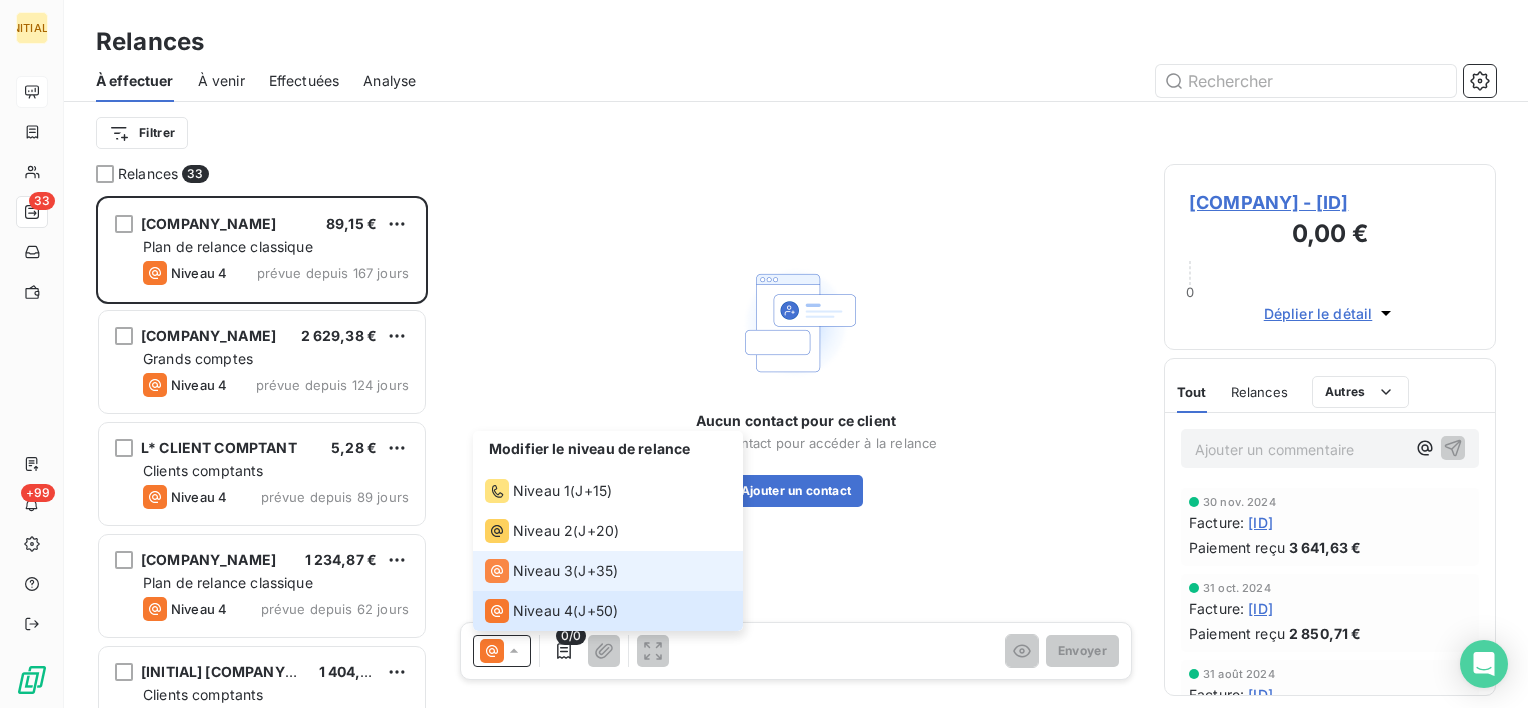 click on "Niveau 3" at bounding box center [543, 571] 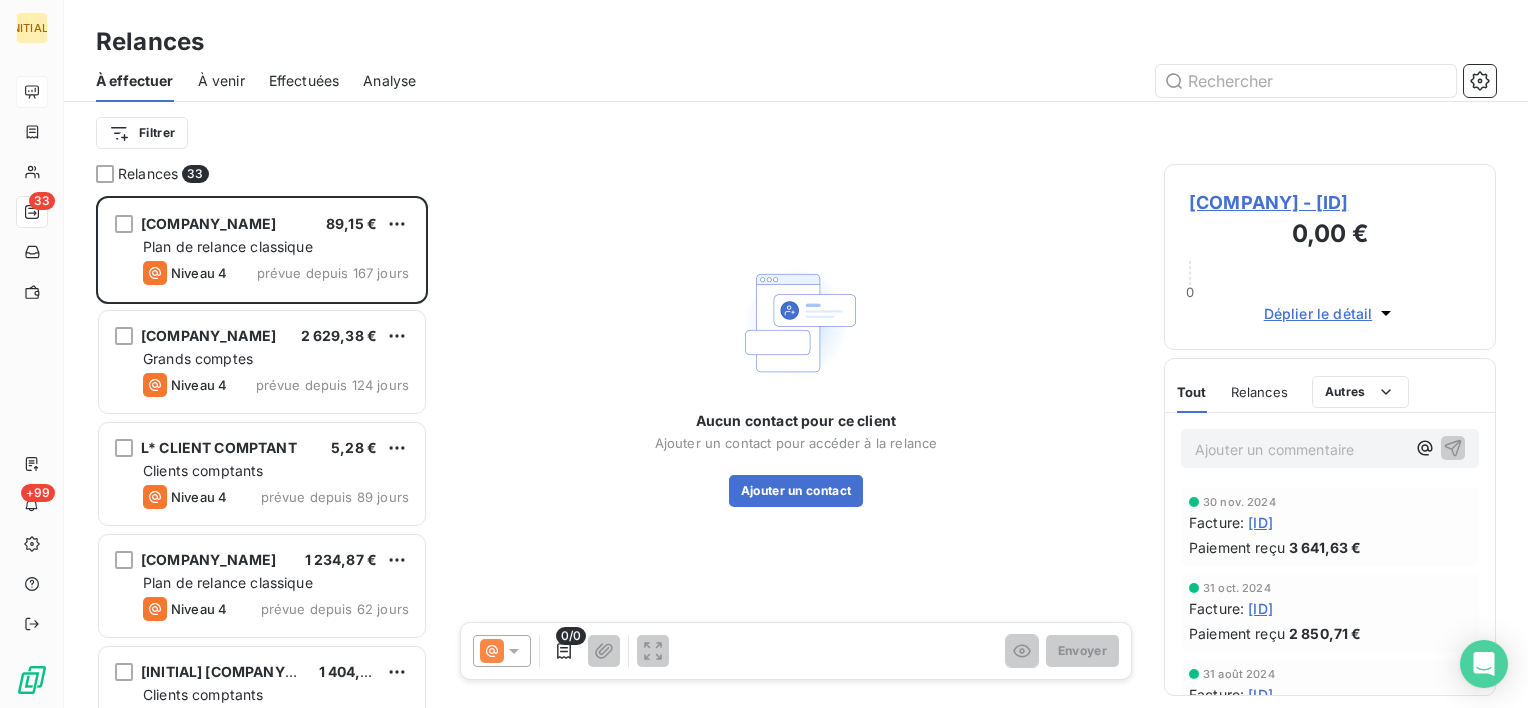 click on "À venir" at bounding box center [221, 81] 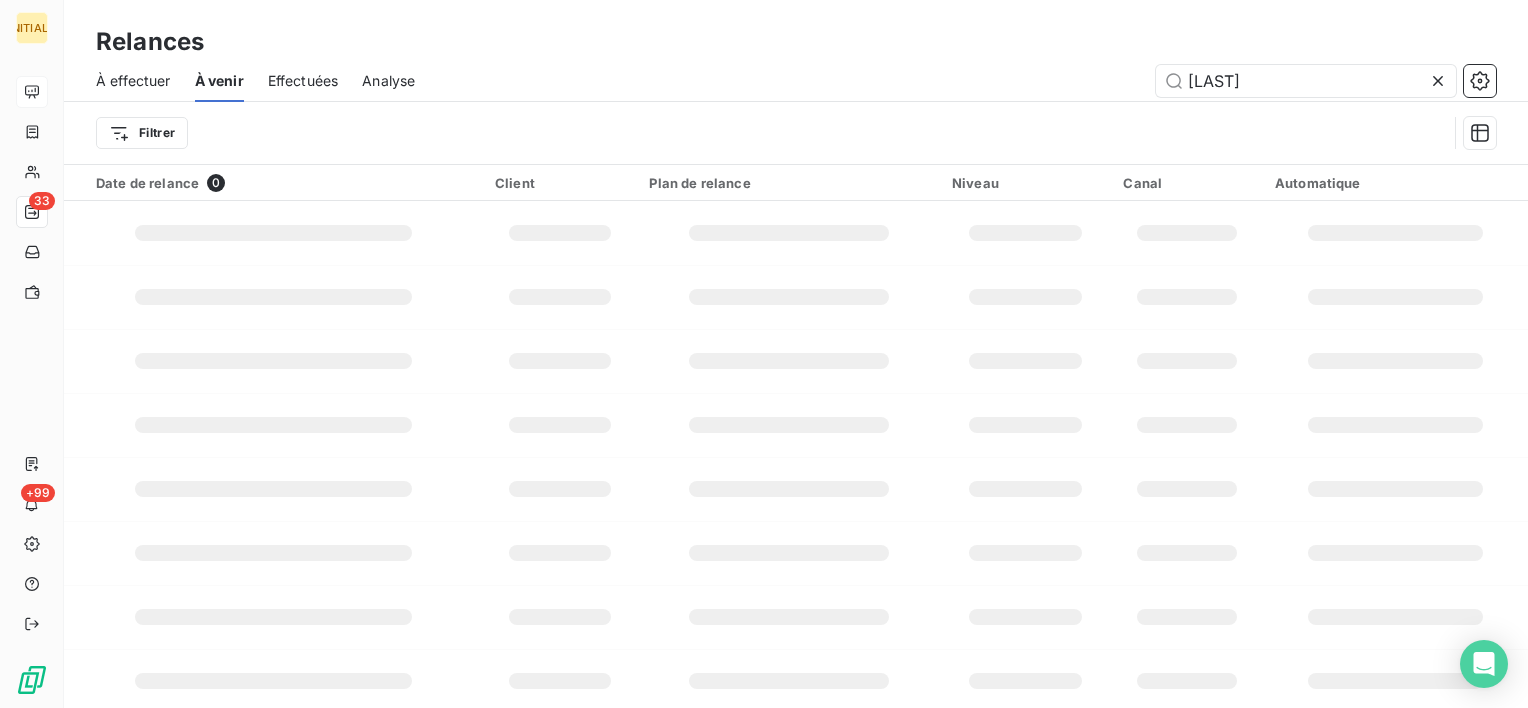 click on "À effectuer" at bounding box center (133, 81) 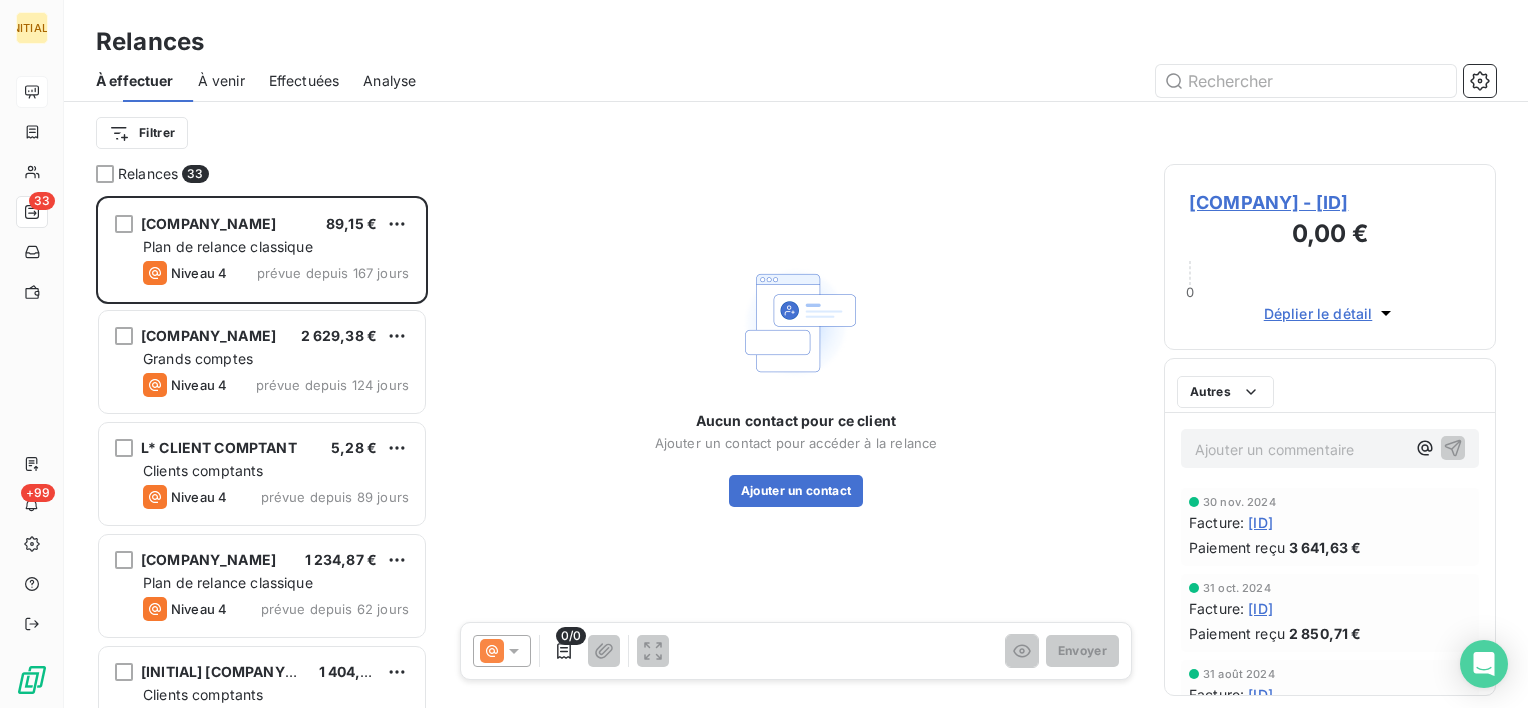 scroll, scrollTop: 16, scrollLeft: 16, axis: both 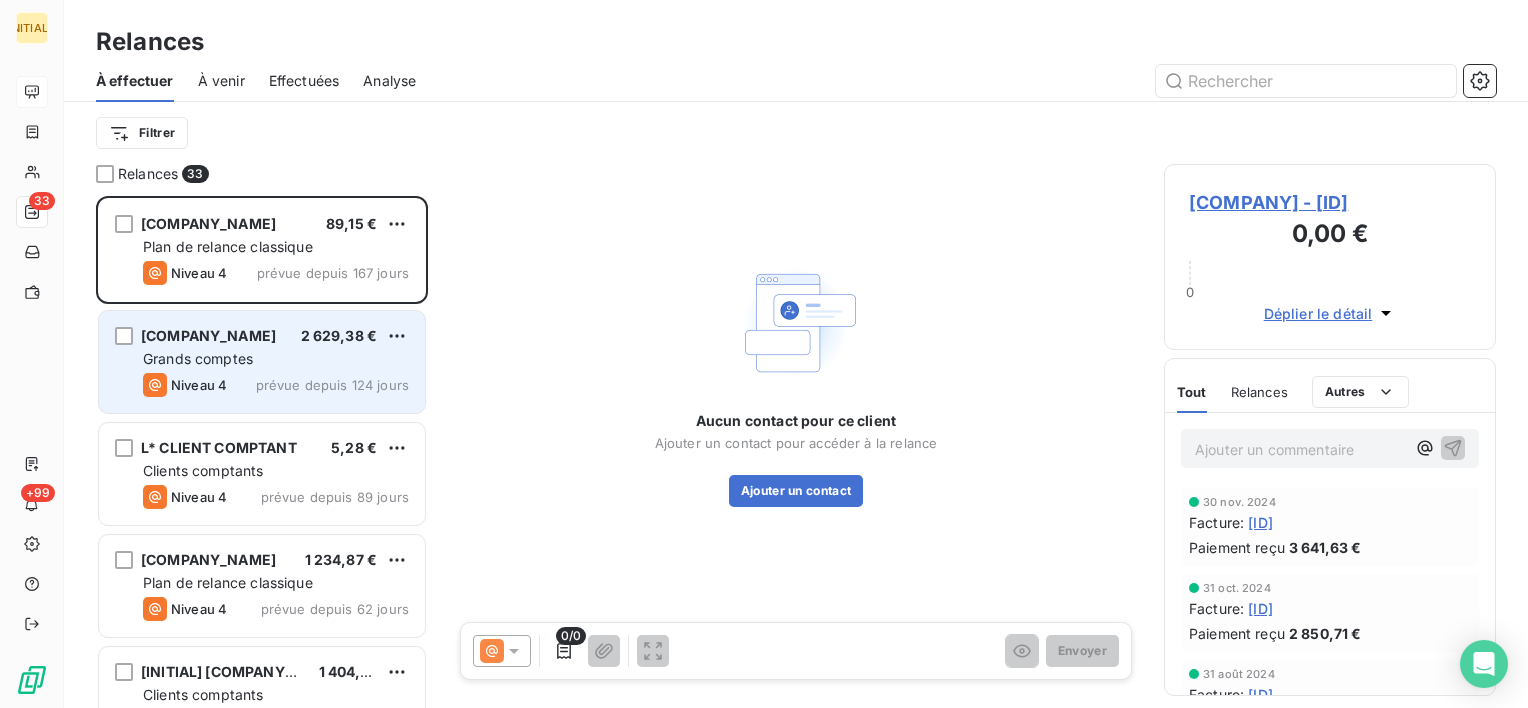 click on "AER EIFFAGE 2 629,38 €" at bounding box center [276, 336] 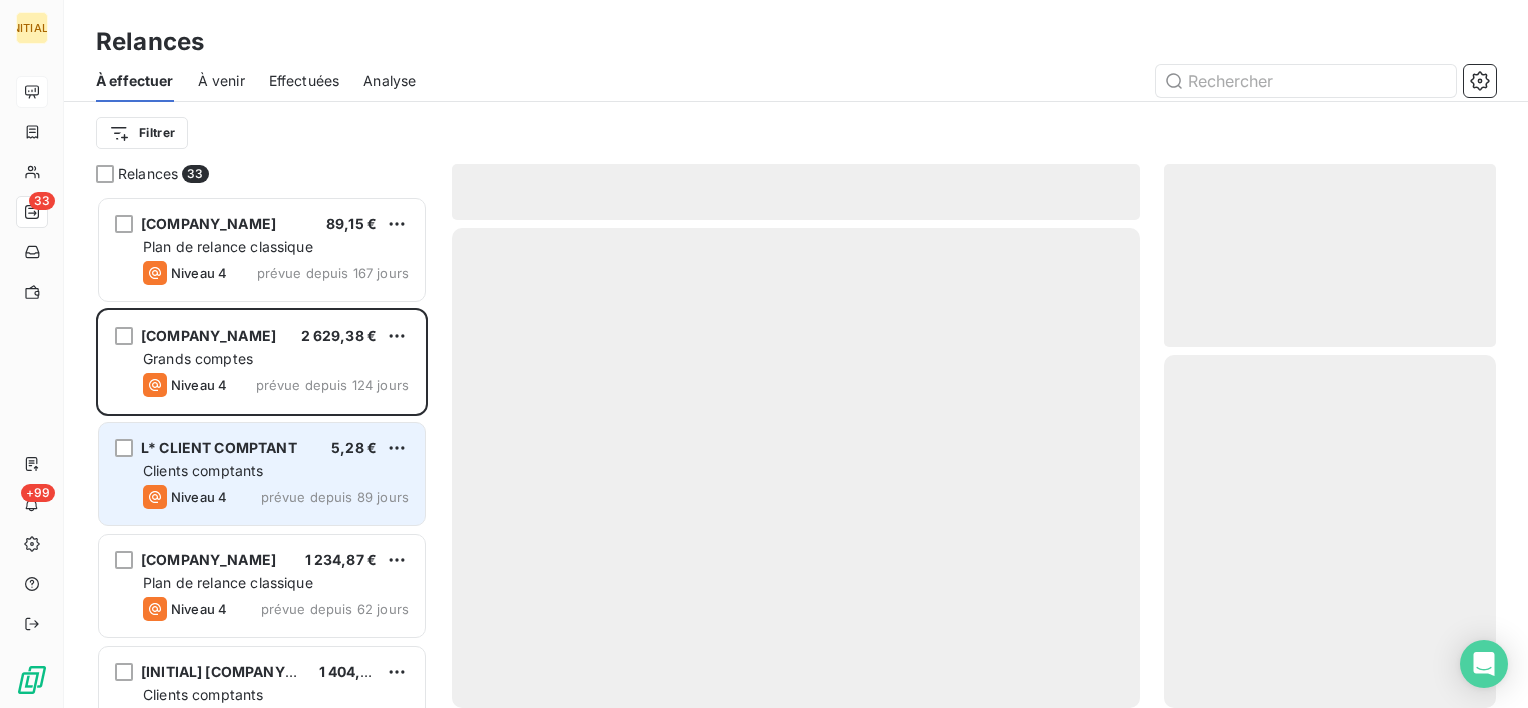 click on "L* CLIENT COMPTANT" at bounding box center [219, 447] 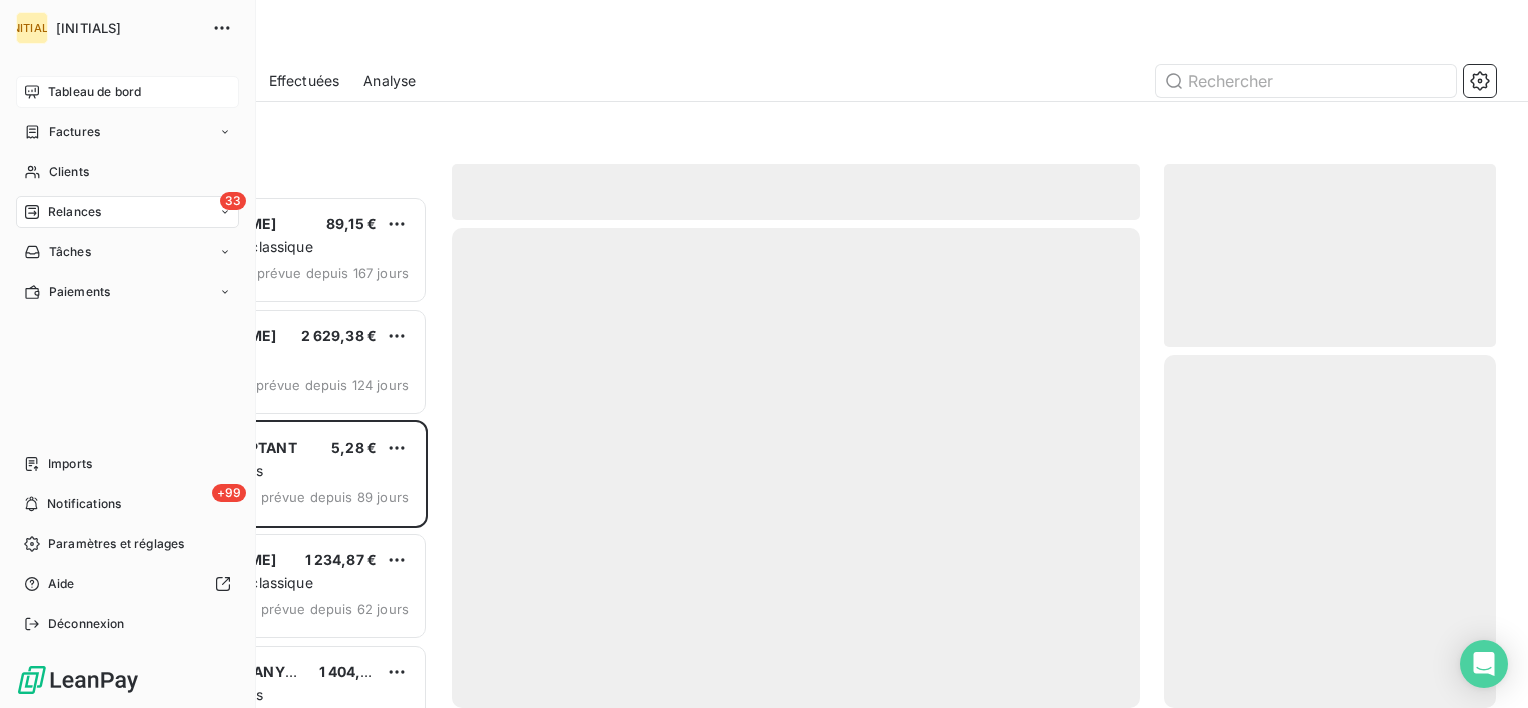 click on "Relances" at bounding box center (74, 212) 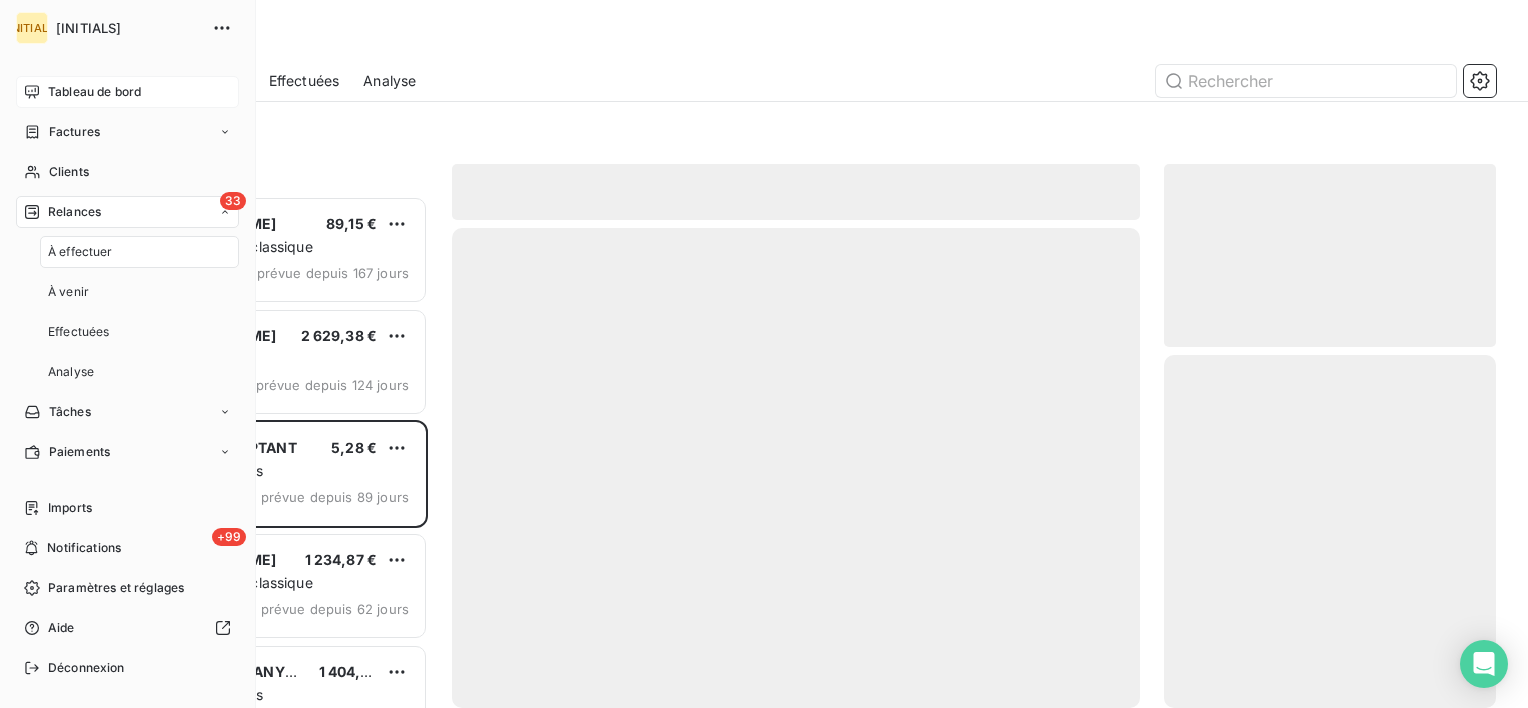 click on "Relances" at bounding box center (74, 212) 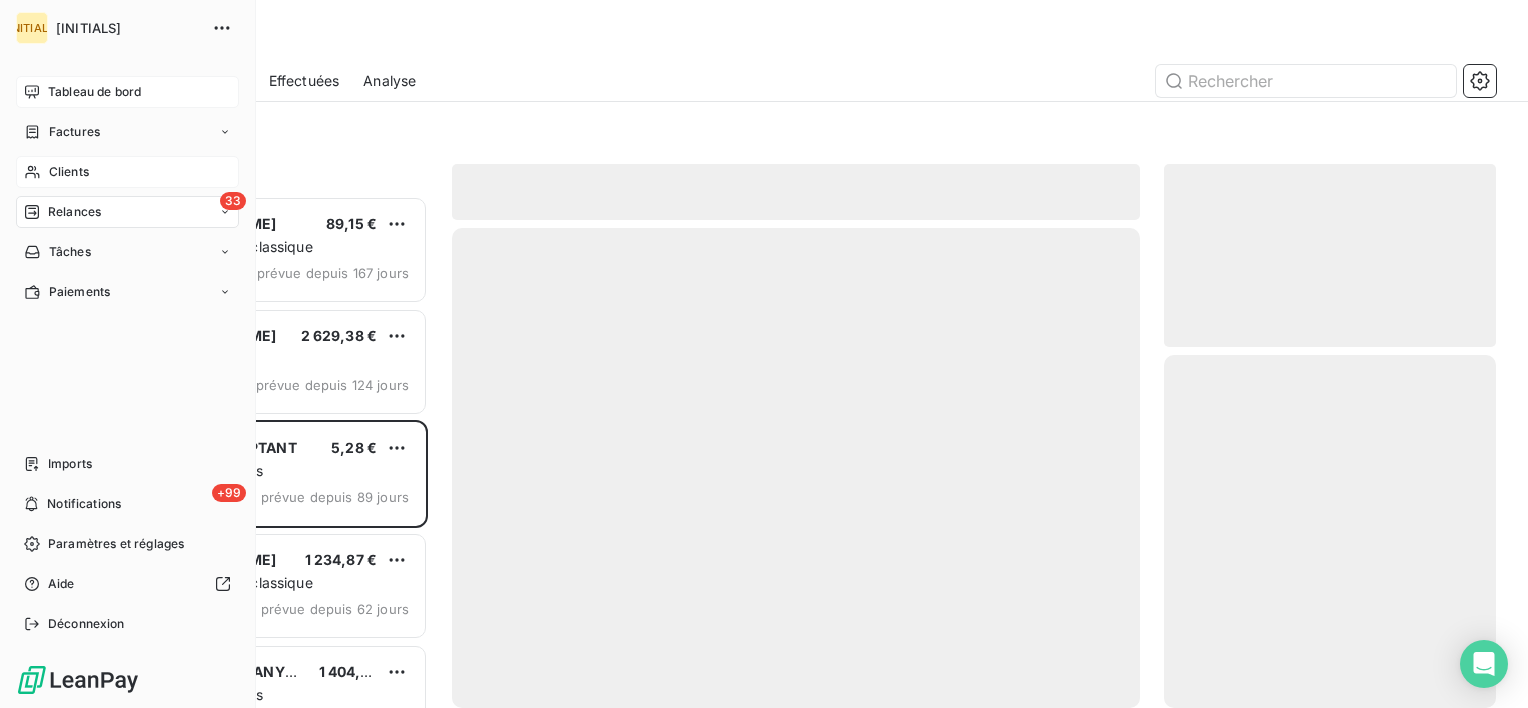 click on "Clients" at bounding box center [69, 172] 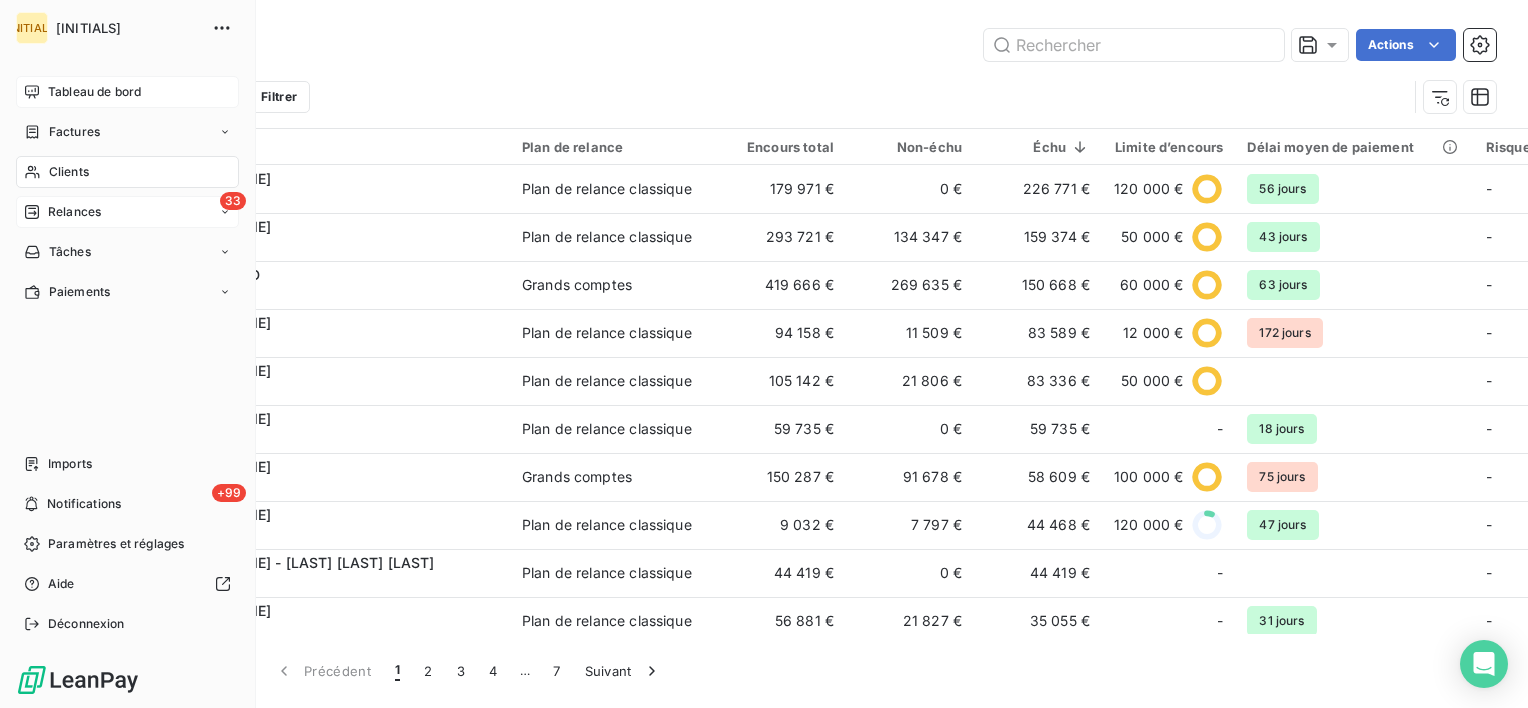click on "33 Relances" at bounding box center (127, 212) 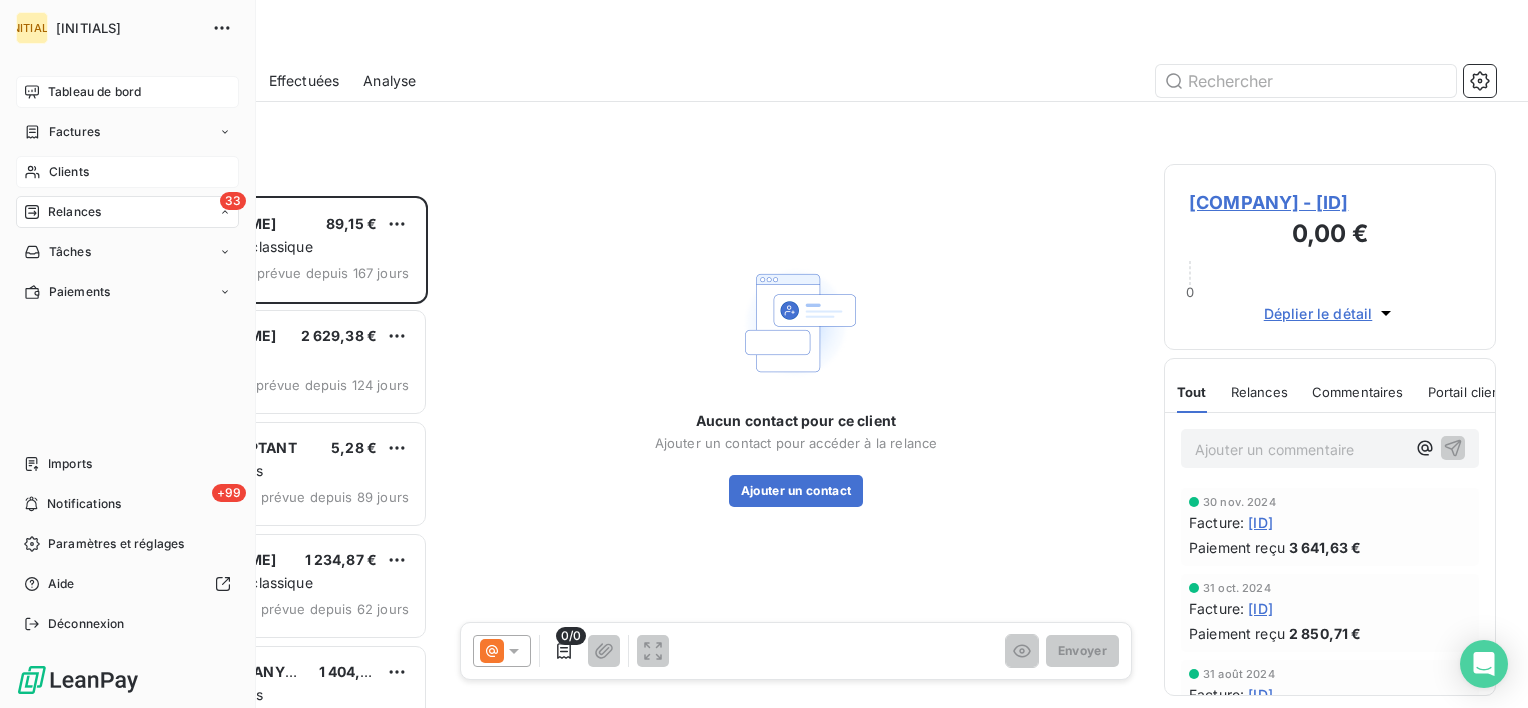 scroll, scrollTop: 16, scrollLeft: 16, axis: both 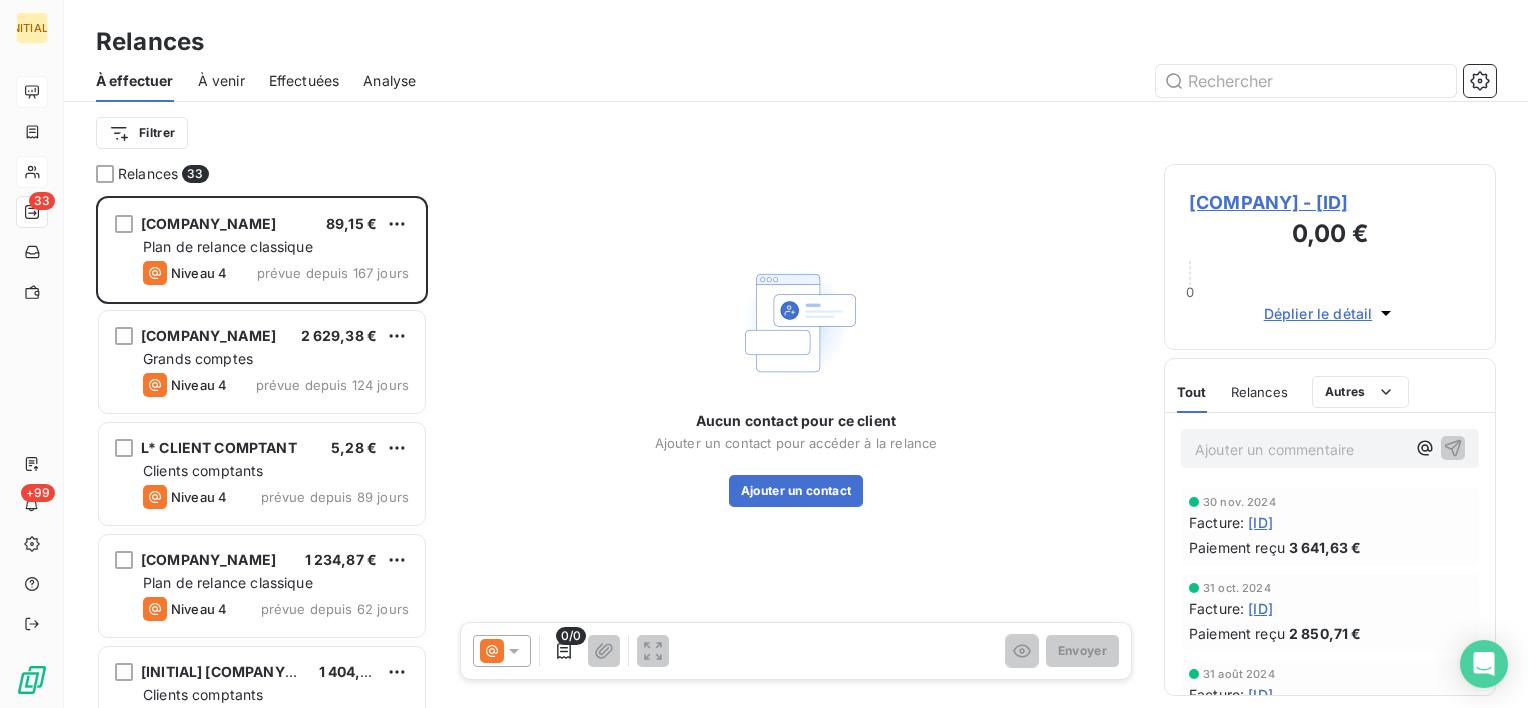 click on "À effectuer À venir Effectuées Analyse" at bounding box center [796, 81] 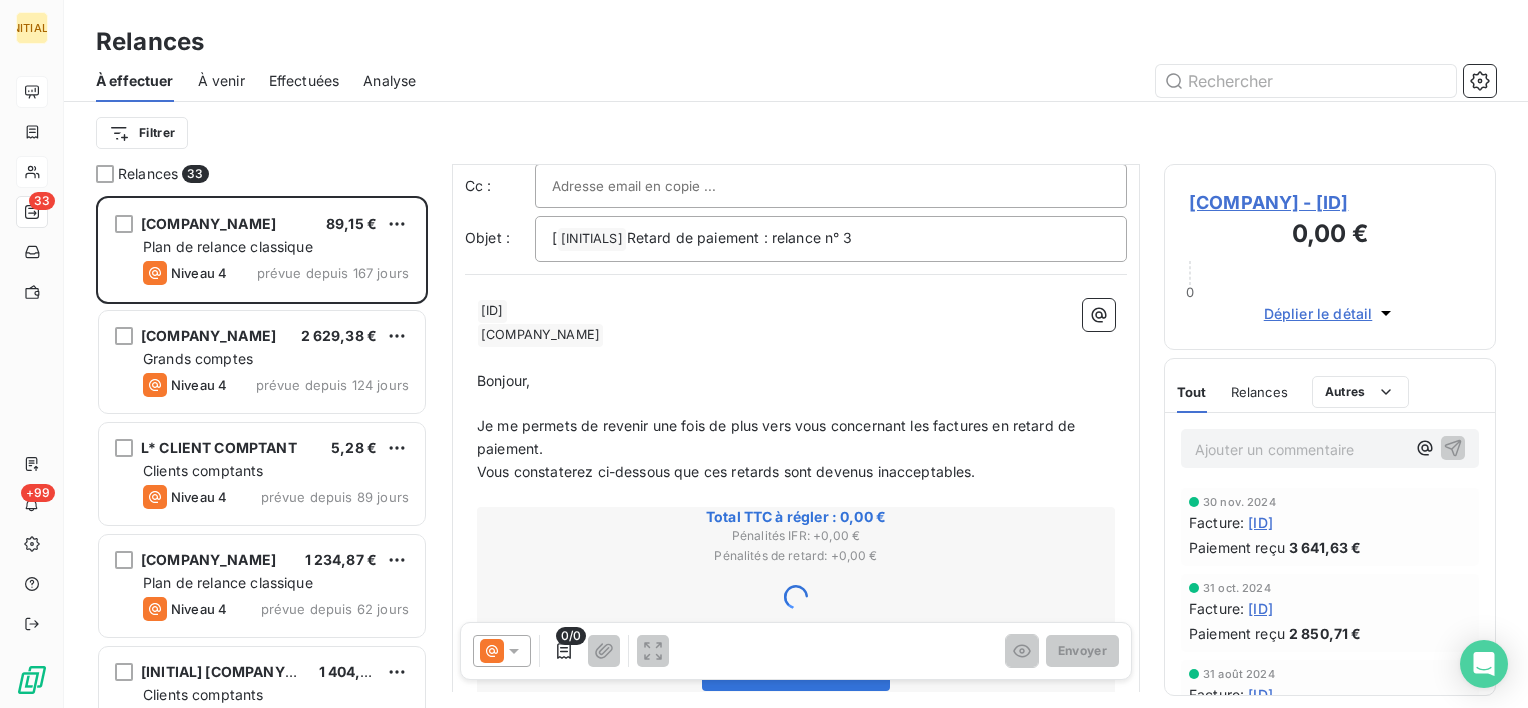 scroll, scrollTop: 300, scrollLeft: 0, axis: vertical 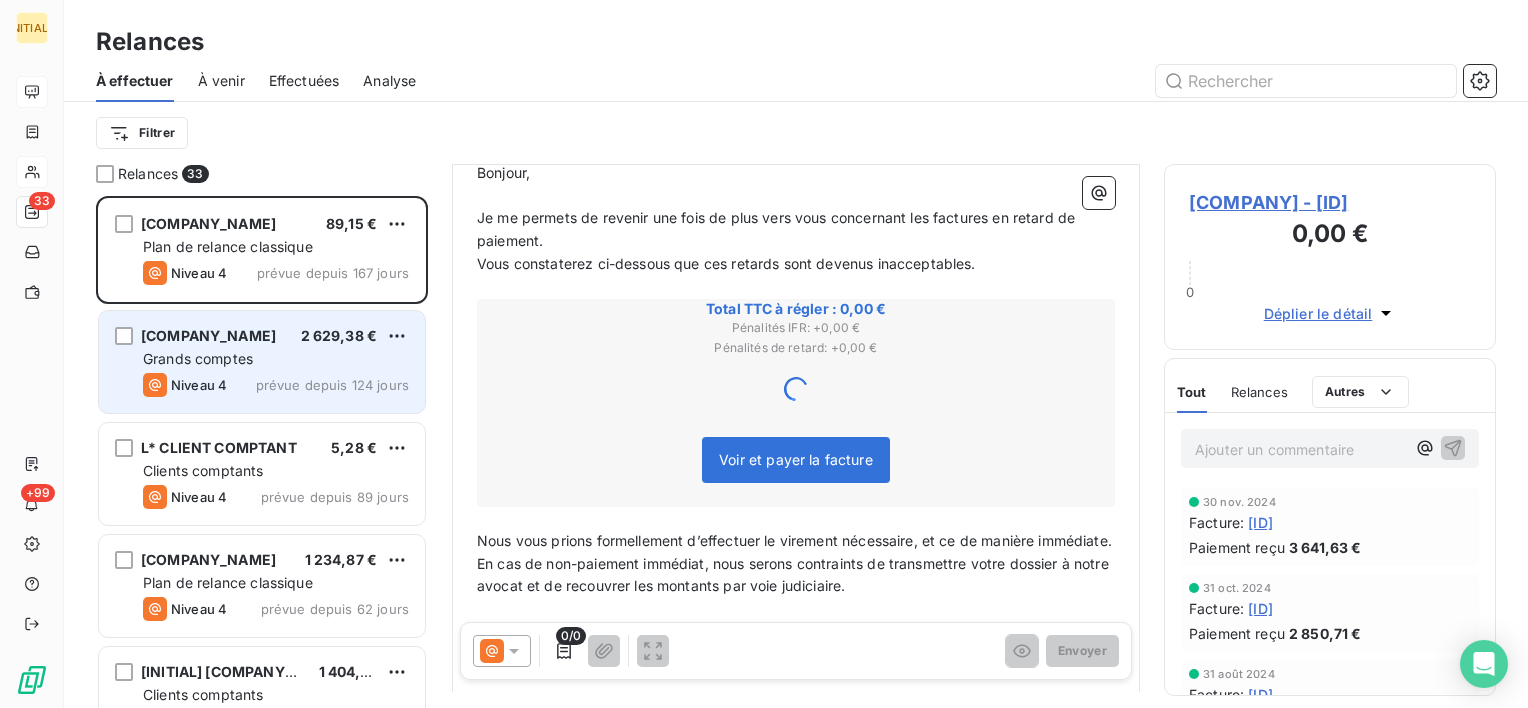 click on "Grands comptes" at bounding box center (198, 358) 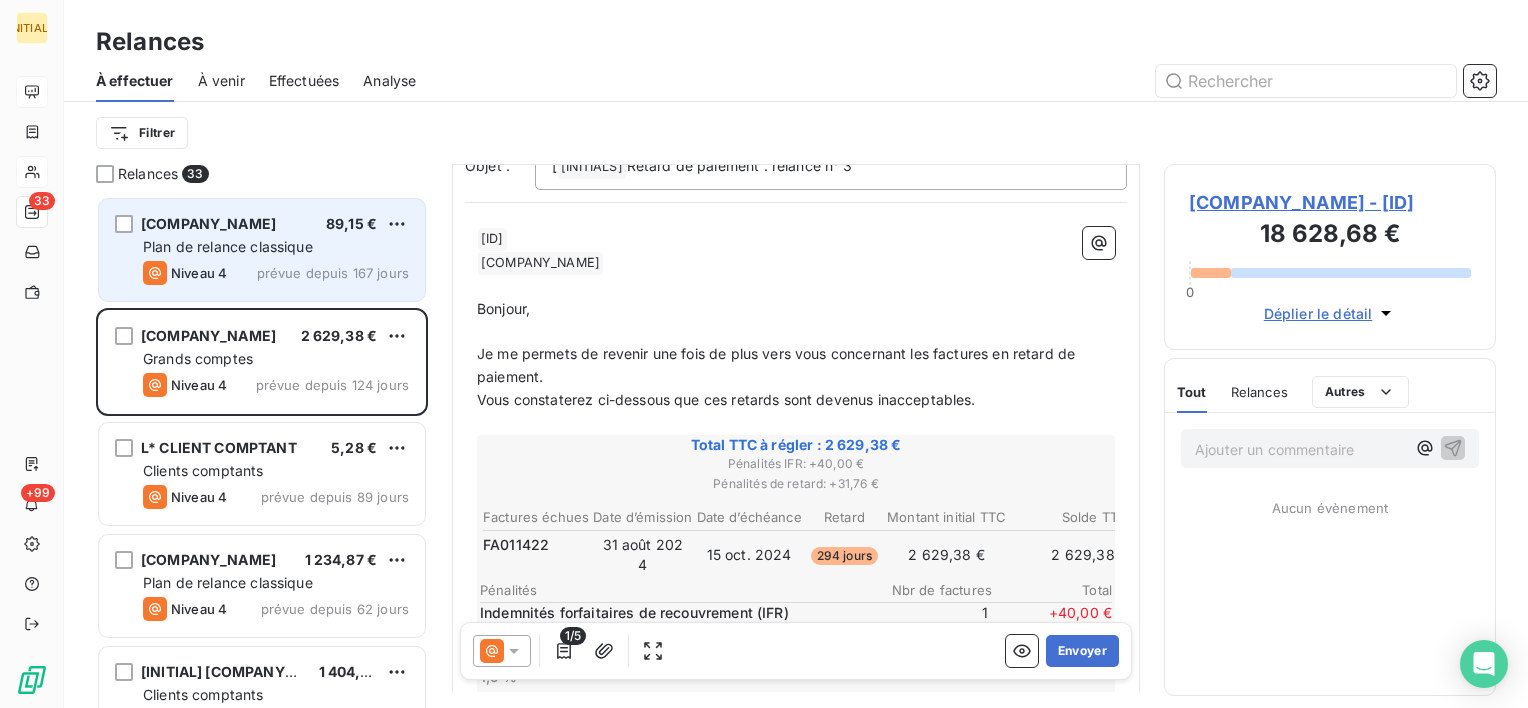 click on "Plan de relance classique" at bounding box center (228, 246) 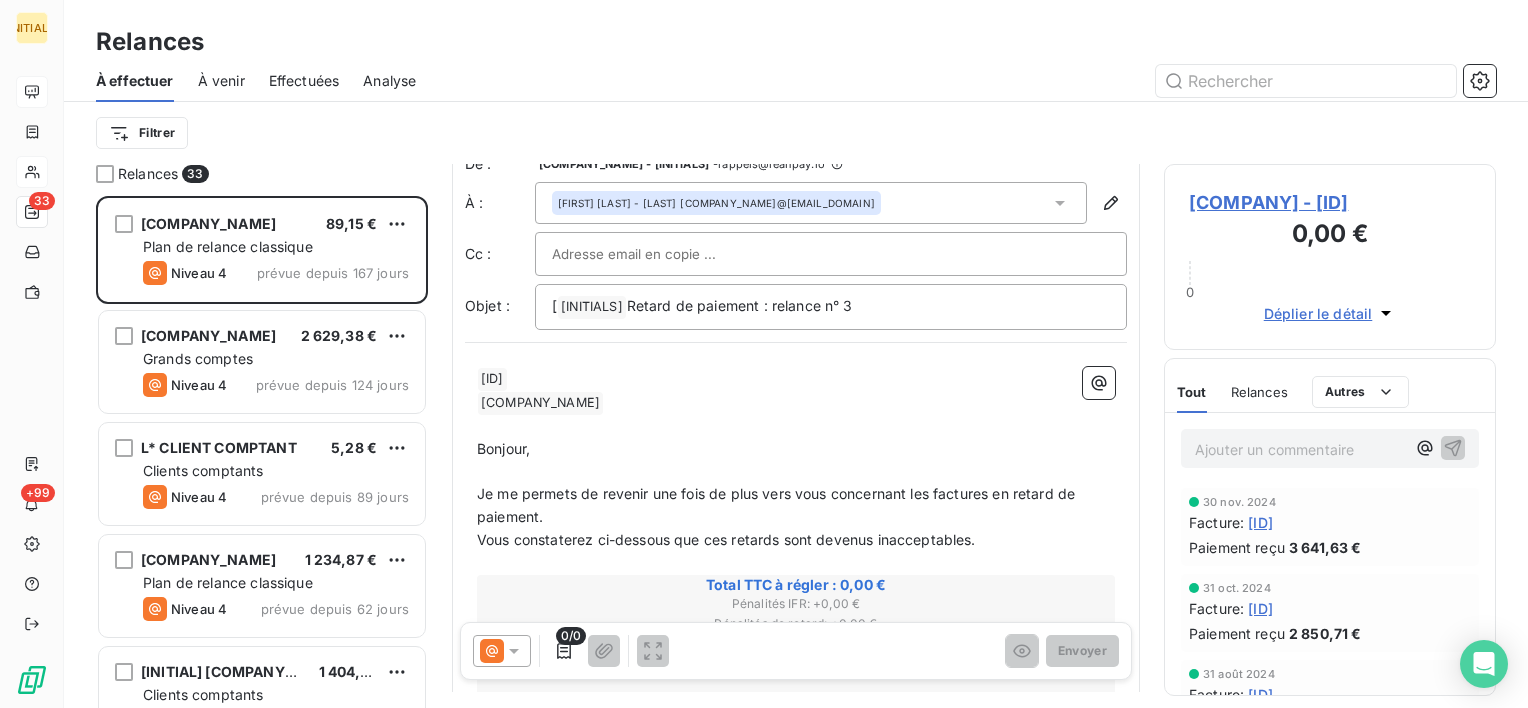 scroll, scrollTop: 0, scrollLeft: 0, axis: both 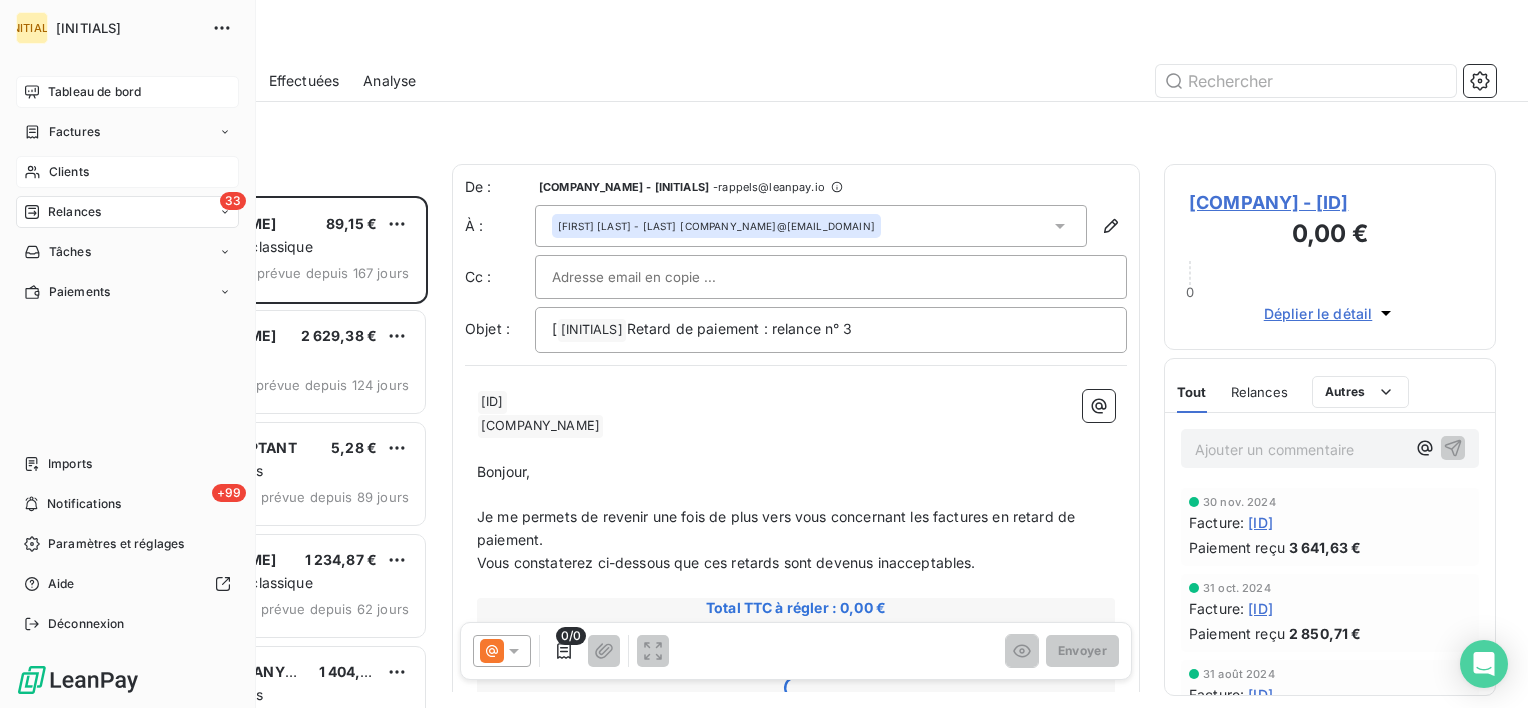 click on "Tableau de bord" at bounding box center (127, 92) 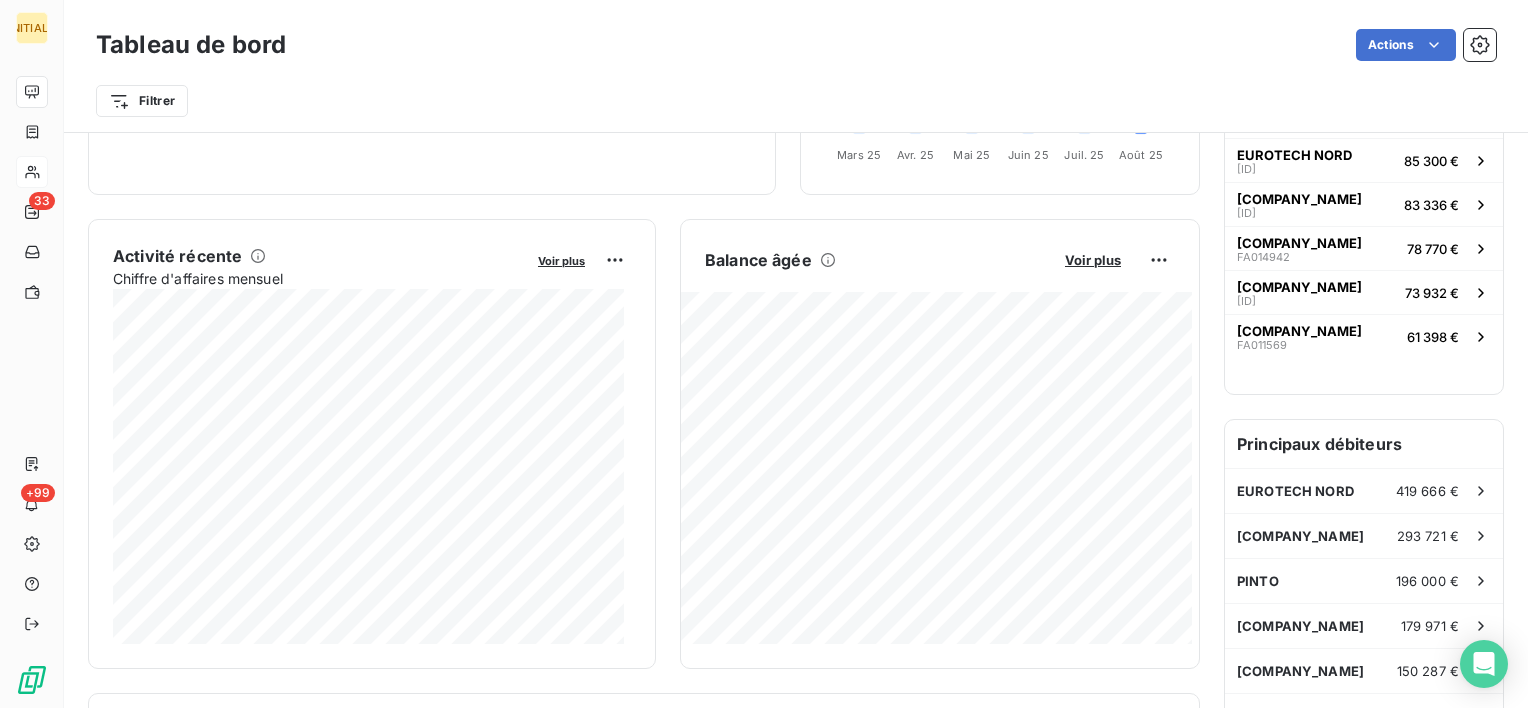 scroll, scrollTop: 0, scrollLeft: 0, axis: both 